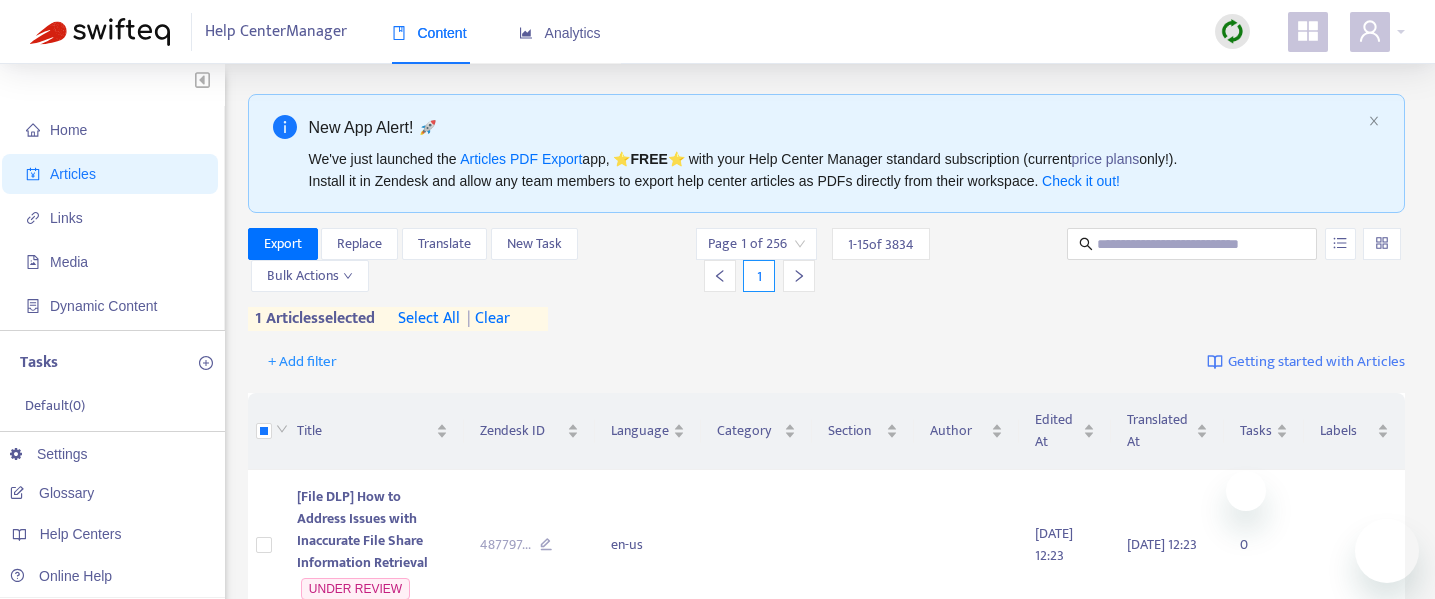 scroll, scrollTop: 339, scrollLeft: 0, axis: vertical 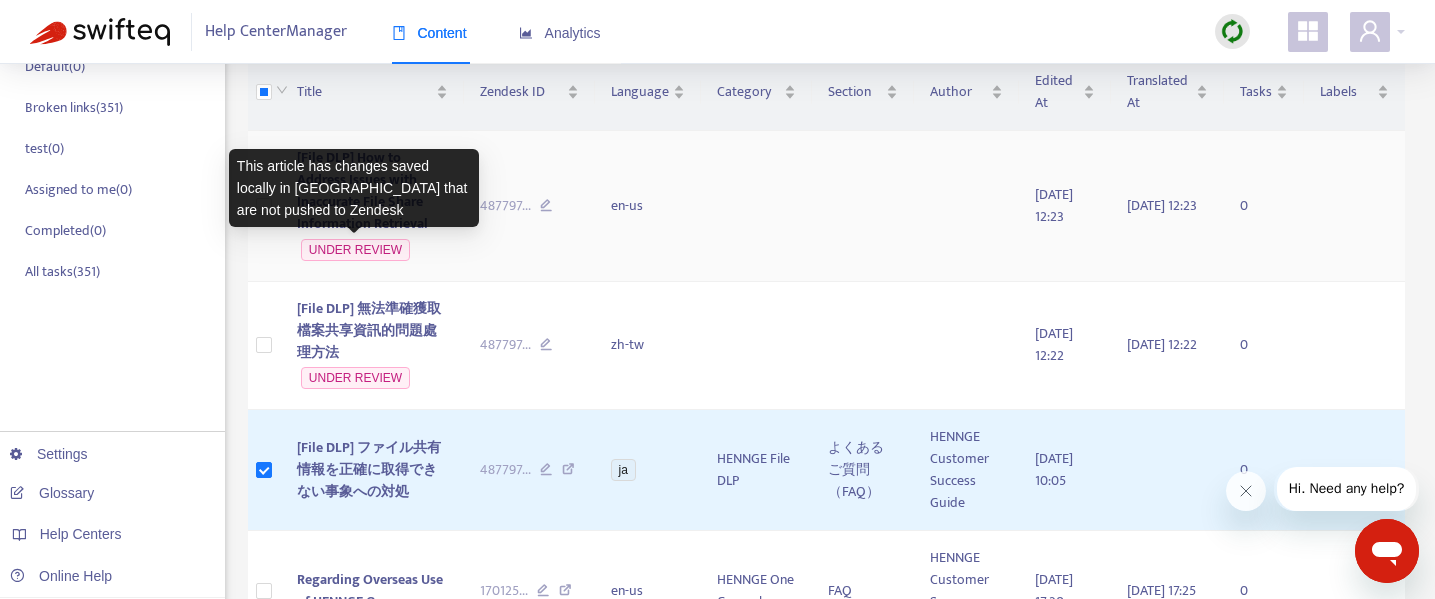click on "This article has changes saved locally in [GEOGRAPHIC_DATA] that are not pushed to Zendesk" at bounding box center [354, 188] 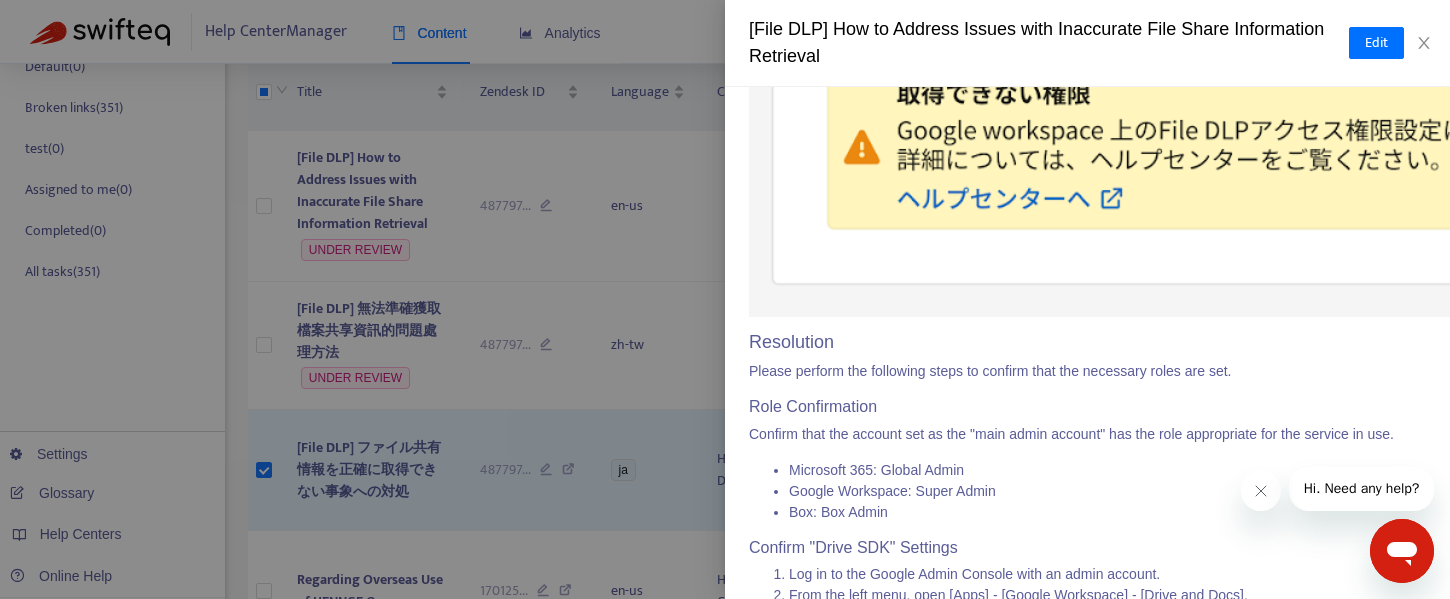 scroll, scrollTop: 1077, scrollLeft: 0, axis: vertical 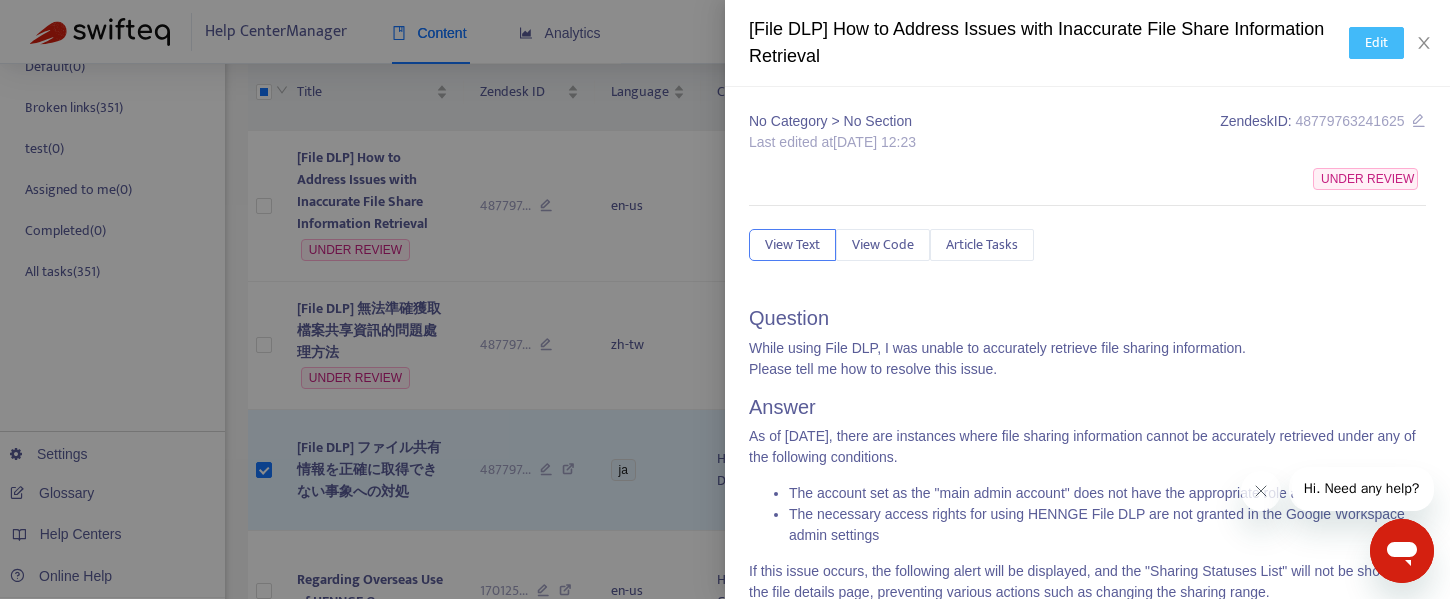 click on "Edit" at bounding box center [1376, 43] 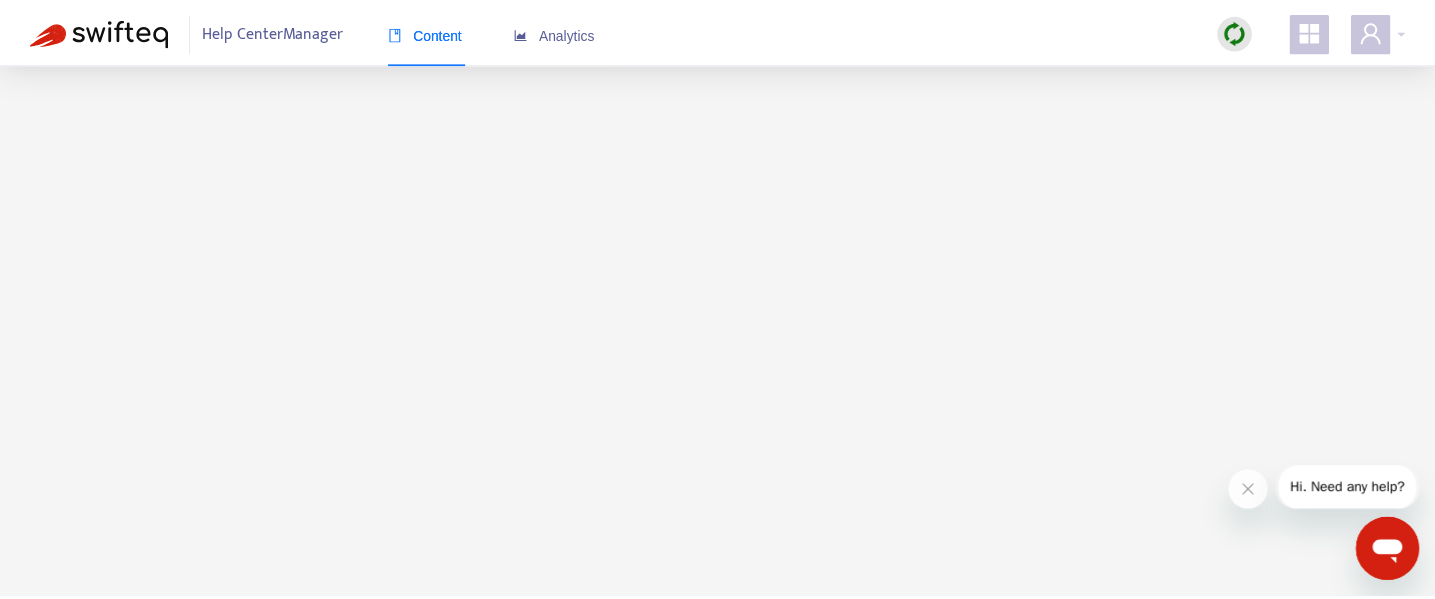 scroll, scrollTop: 0, scrollLeft: 0, axis: both 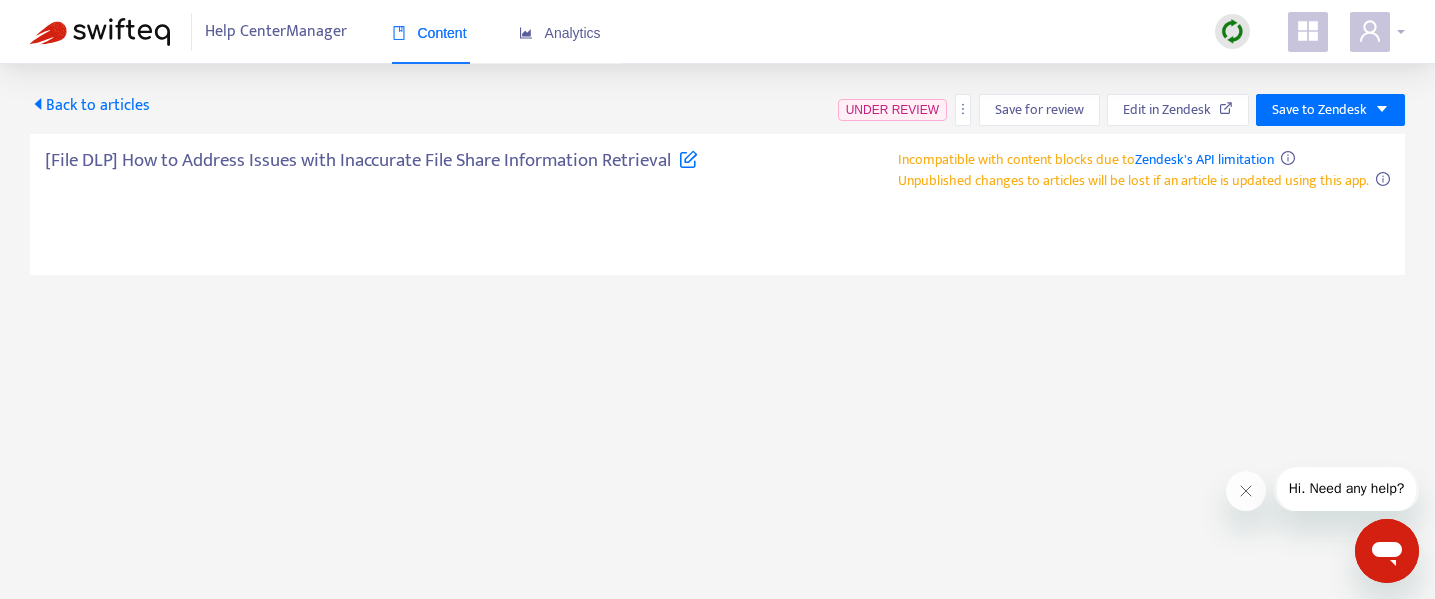 type on "**********" 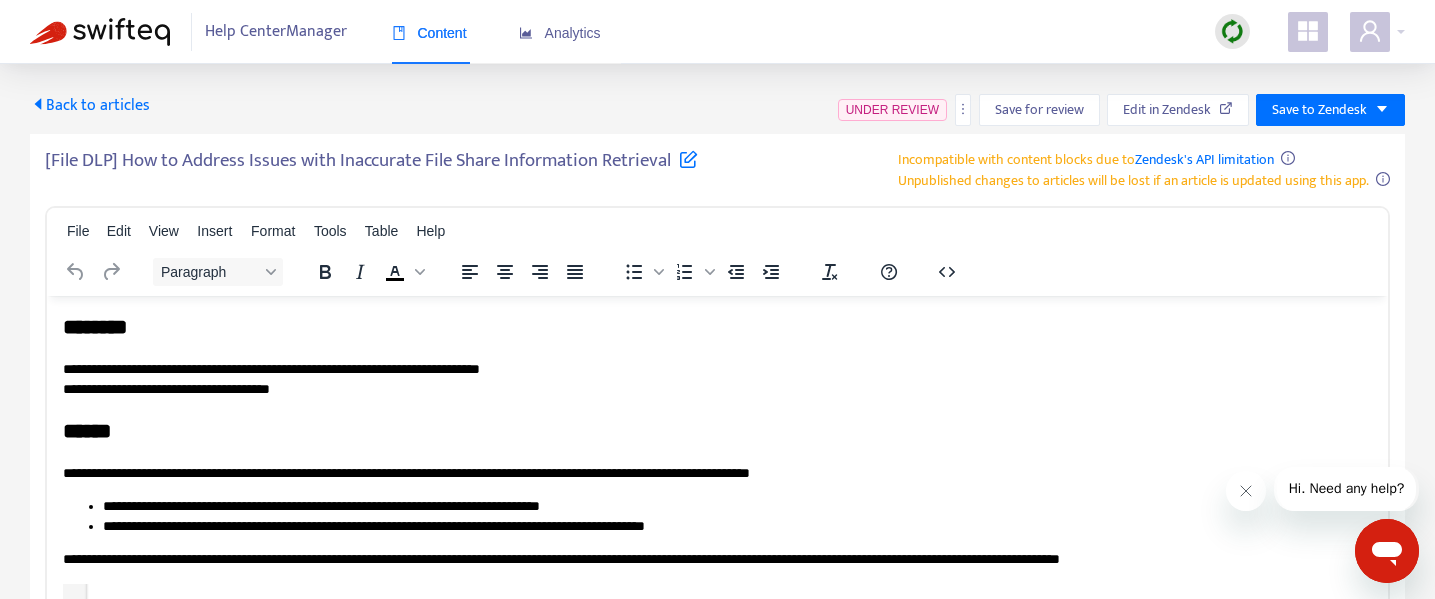 scroll, scrollTop: 0, scrollLeft: 0, axis: both 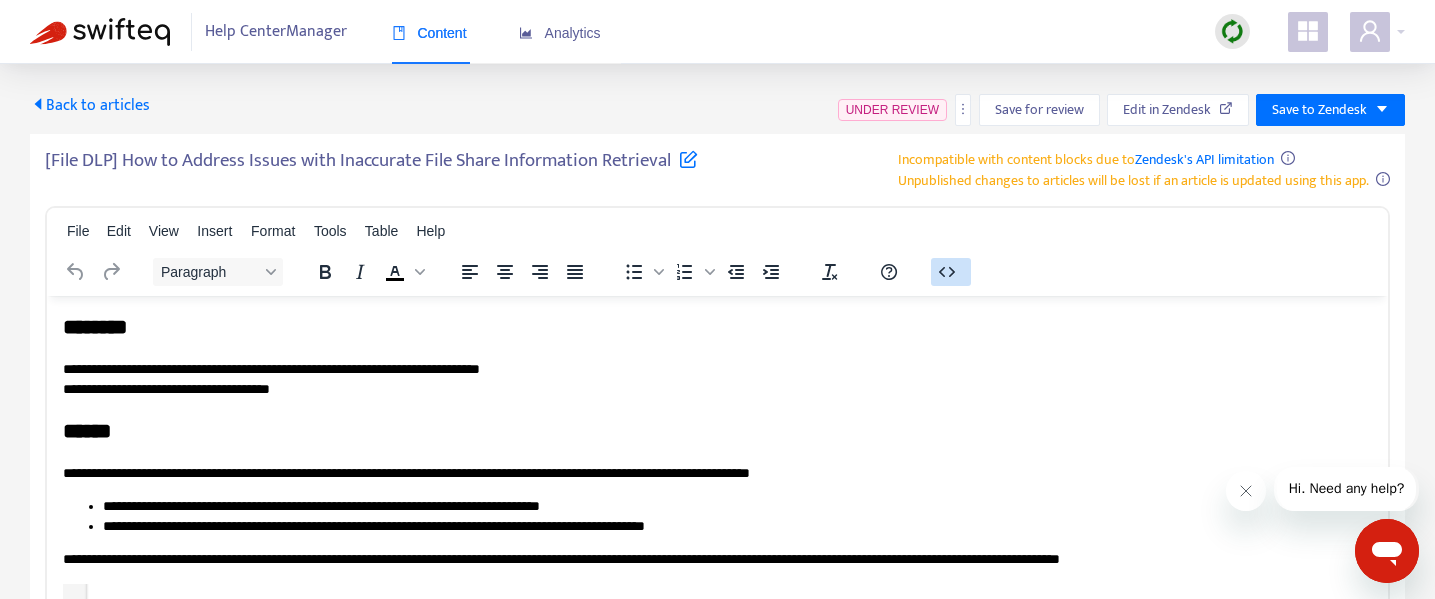 click 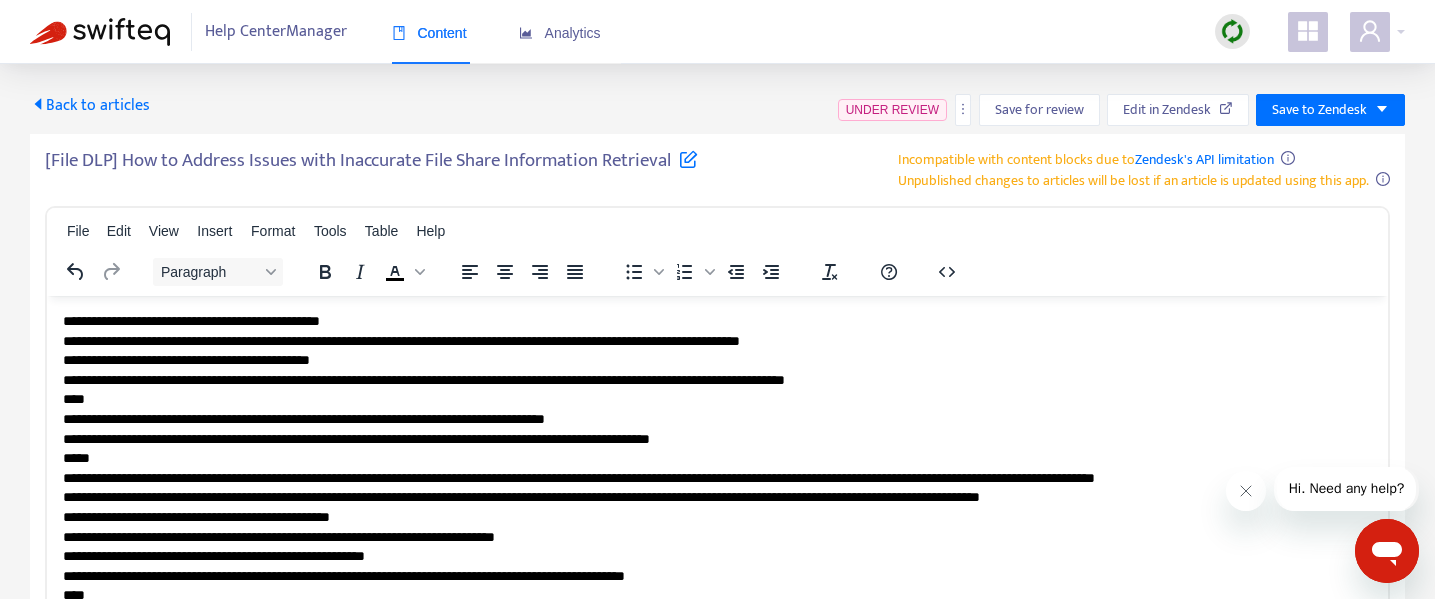 click on "**********" at bounding box center (717, 585) 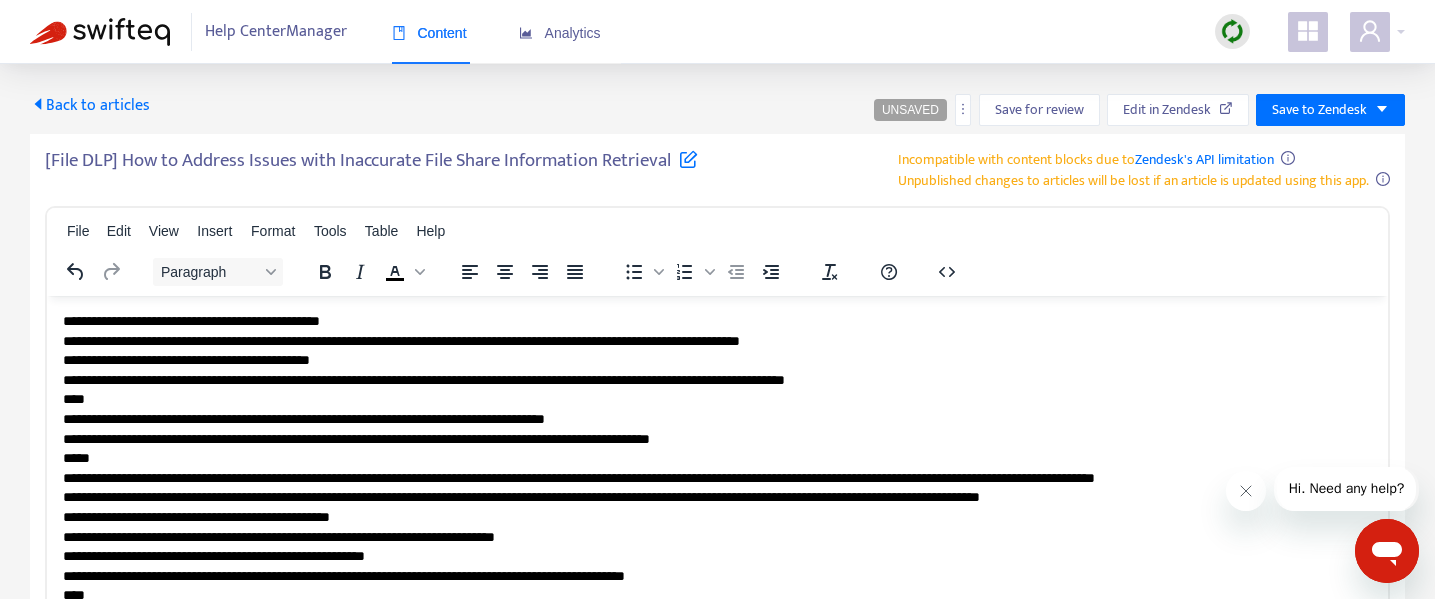 click on "[File DLP] How to Address Issues with Inaccurate File Share Information Retrieval" at bounding box center (371, 166) 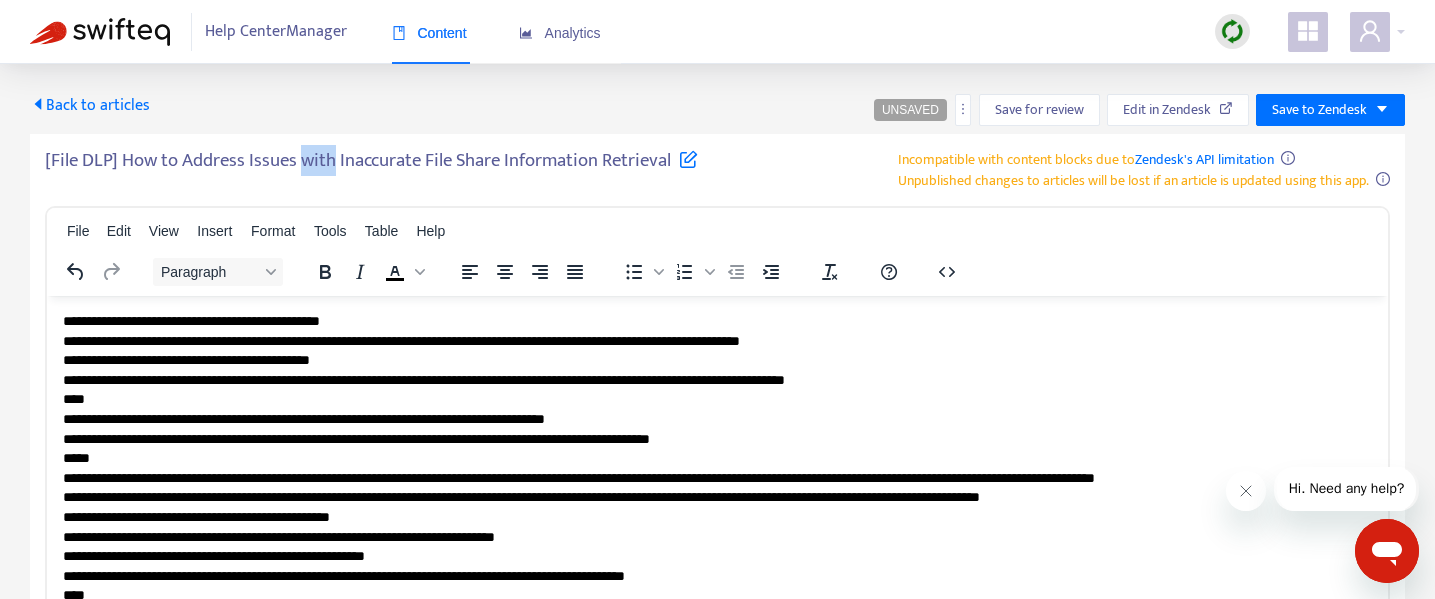 click on "[File DLP] How to Address Issues with Inaccurate File Share Information Retrieval" at bounding box center [371, 166] 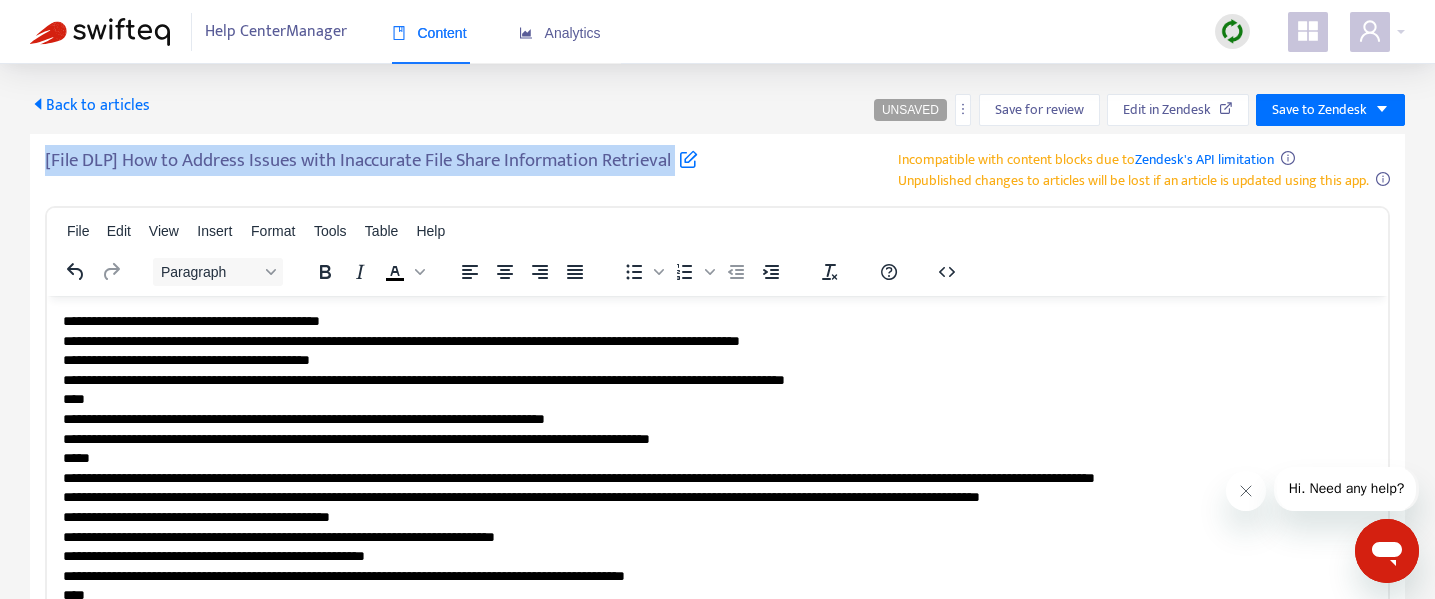 click on "[File DLP] How to Address Issues with Inaccurate File Share Information Retrieval" at bounding box center (371, 166) 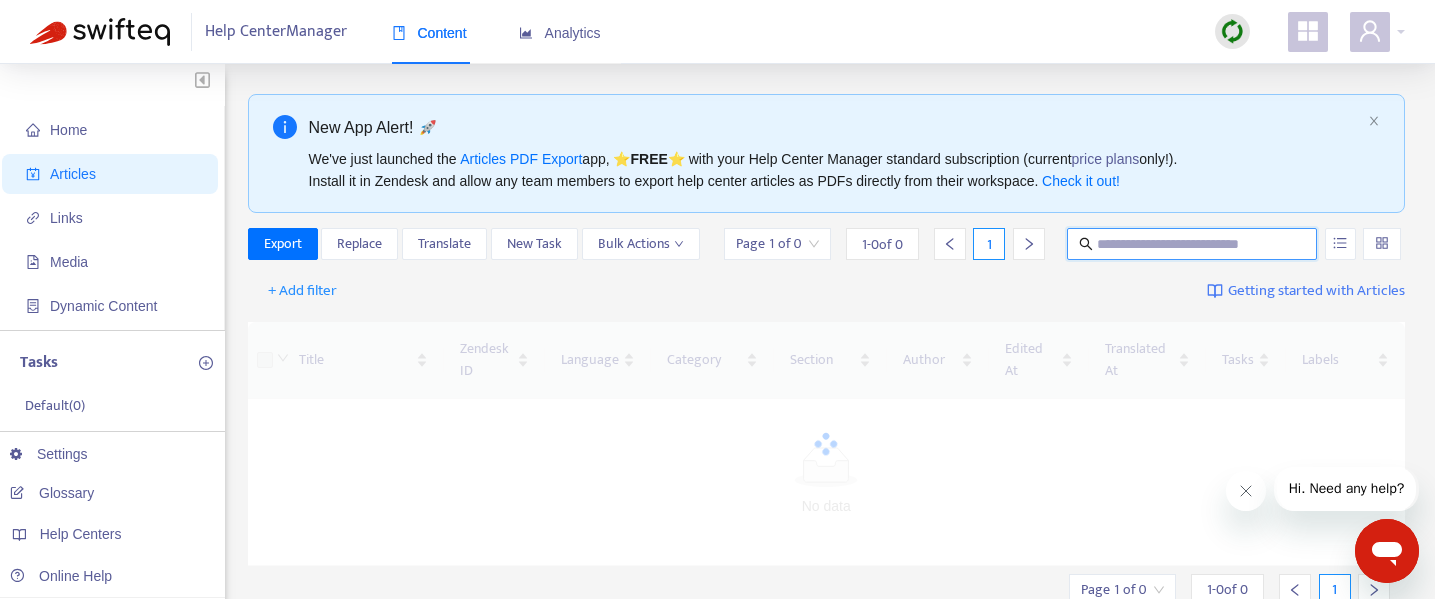 click at bounding box center [1193, 244] 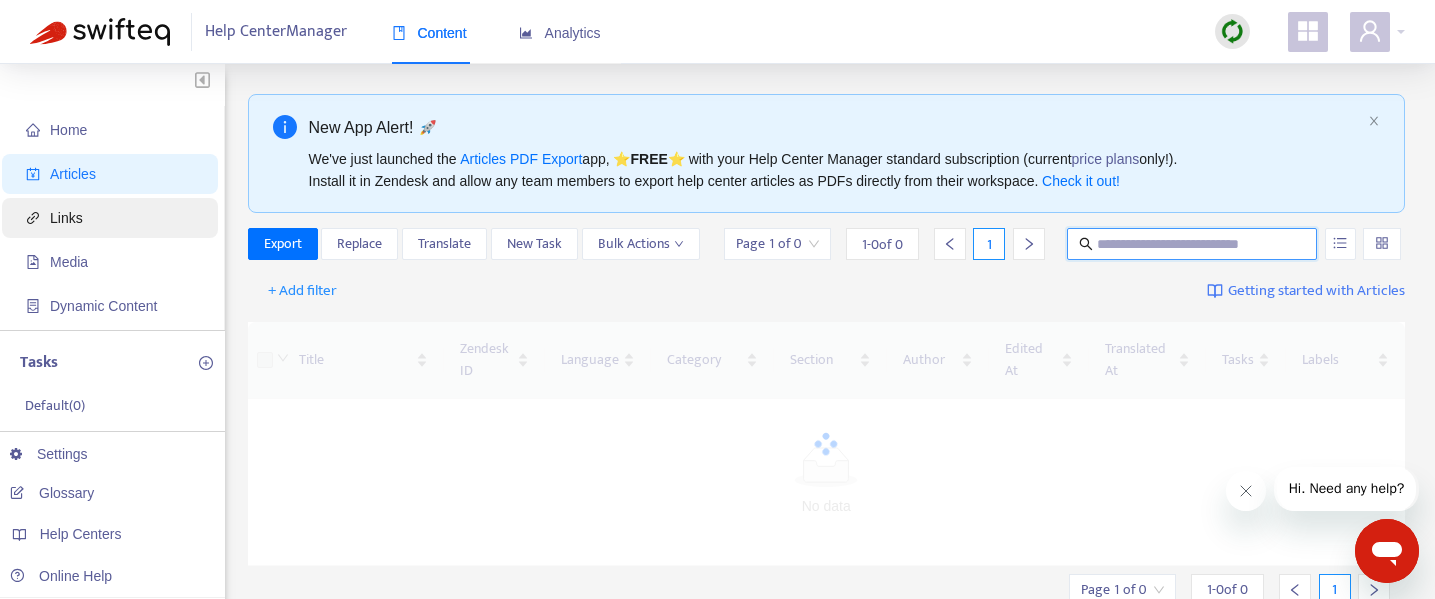 click on "Links" at bounding box center [66, 218] 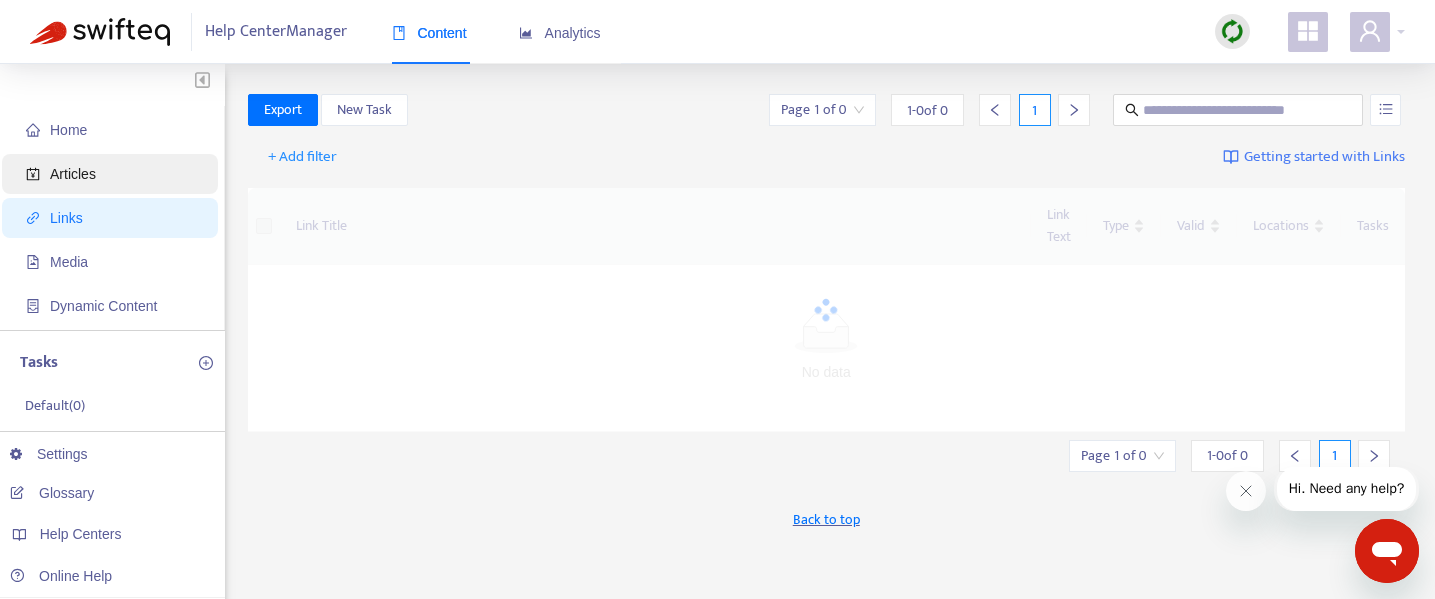 click on "Articles" at bounding box center [114, 174] 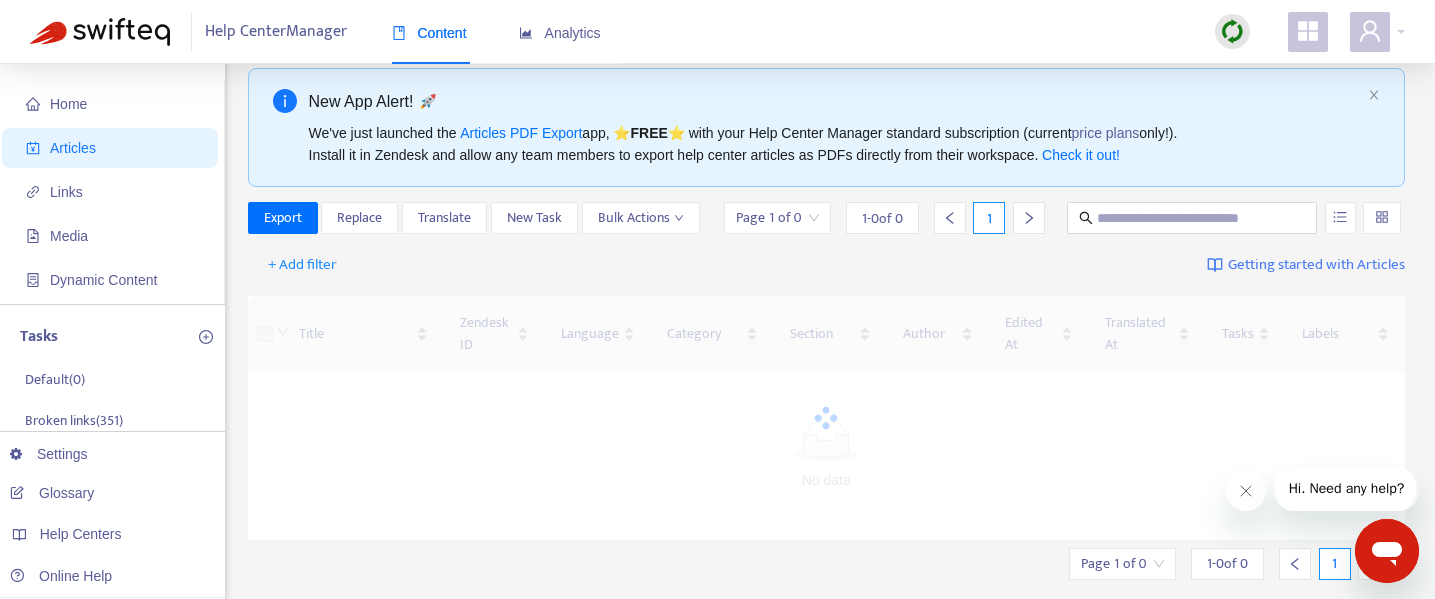 scroll, scrollTop: 199, scrollLeft: 0, axis: vertical 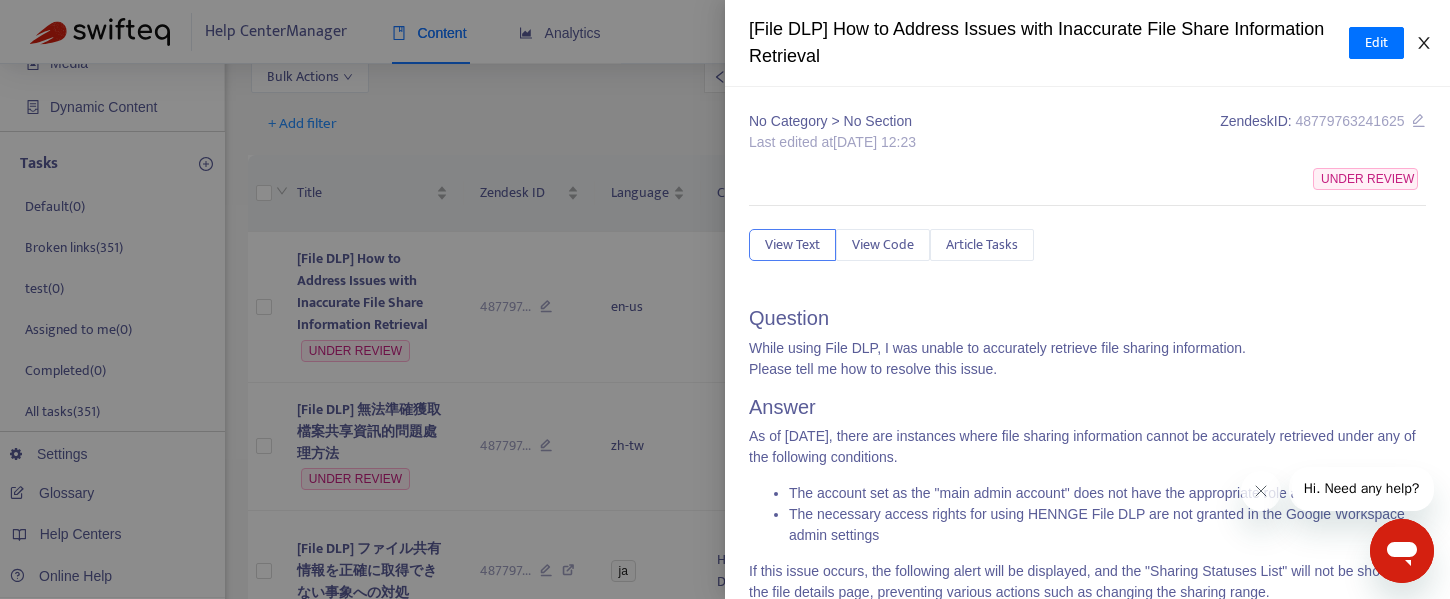 click 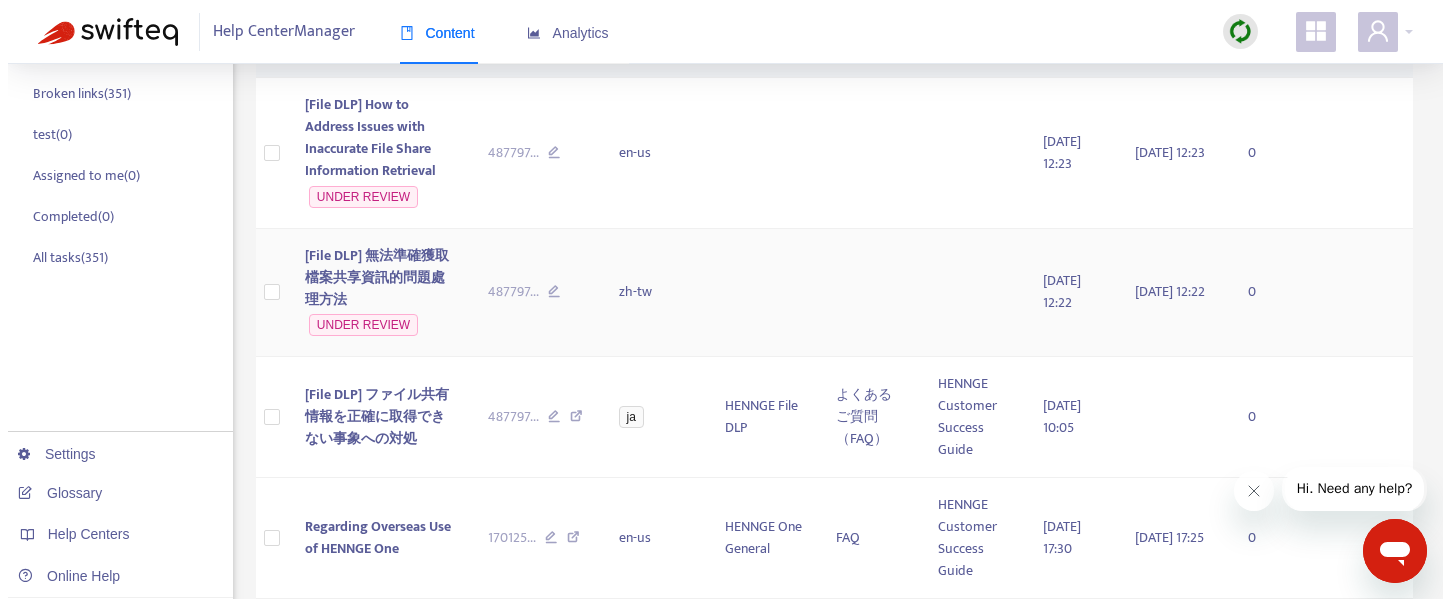 scroll, scrollTop: 136, scrollLeft: 0, axis: vertical 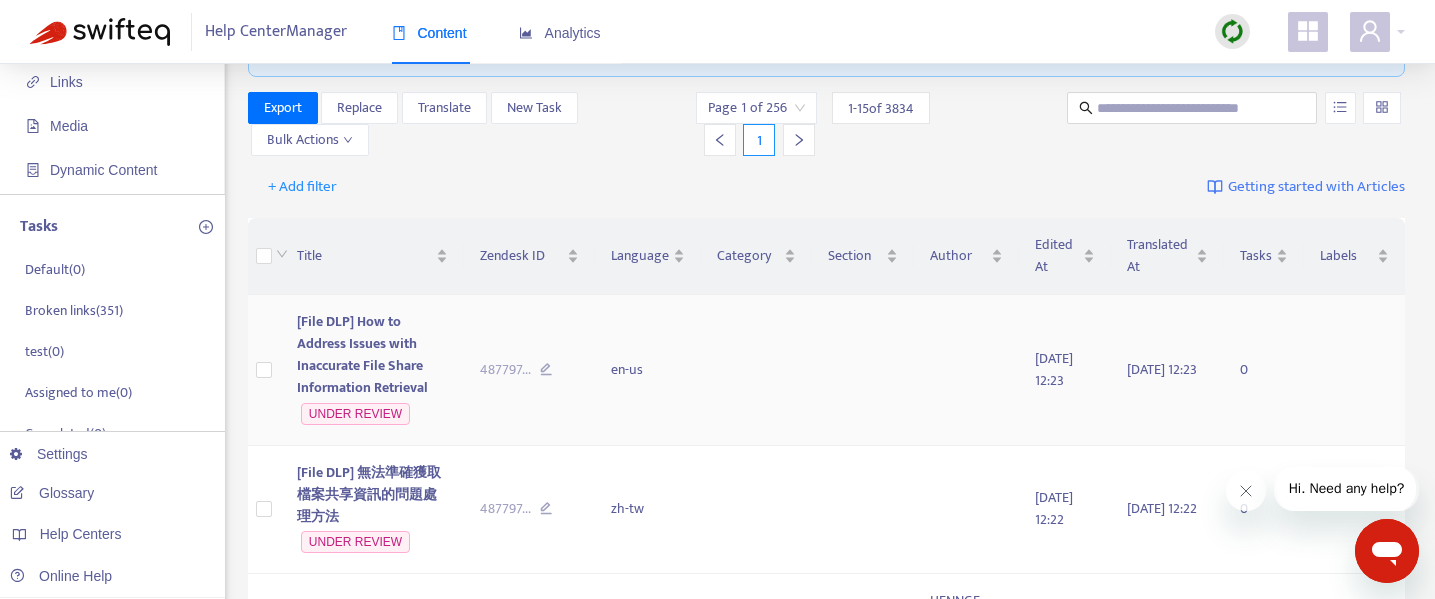 click on "[File DLP] How to Address Issues with Inaccurate File Share Information Retrieval" at bounding box center (362, 354) 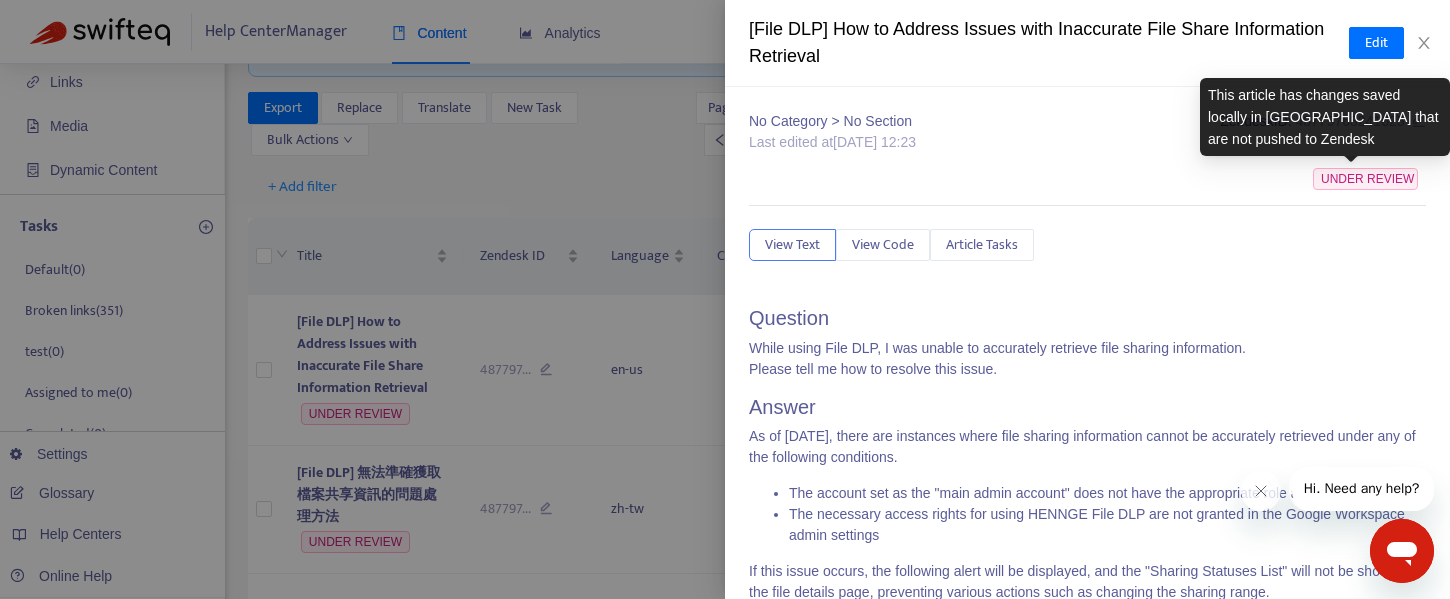 click on "UNDER REVIEW" at bounding box center (1365, 179) 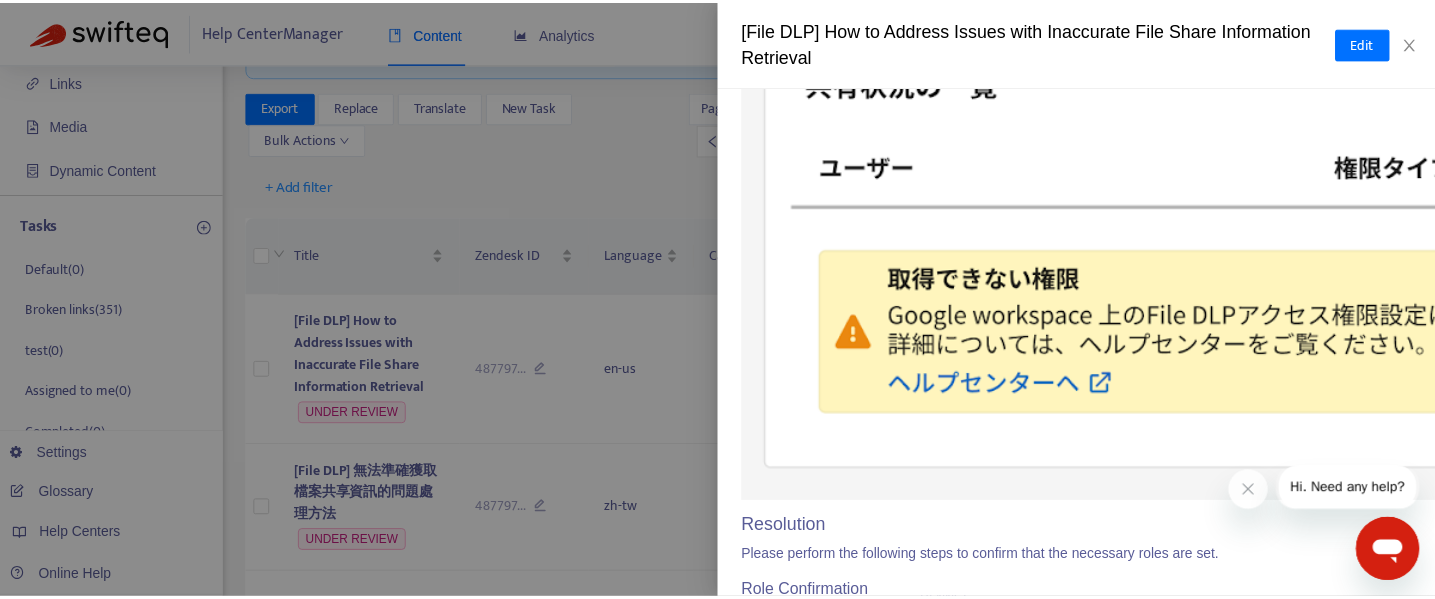 scroll, scrollTop: 0, scrollLeft: 0, axis: both 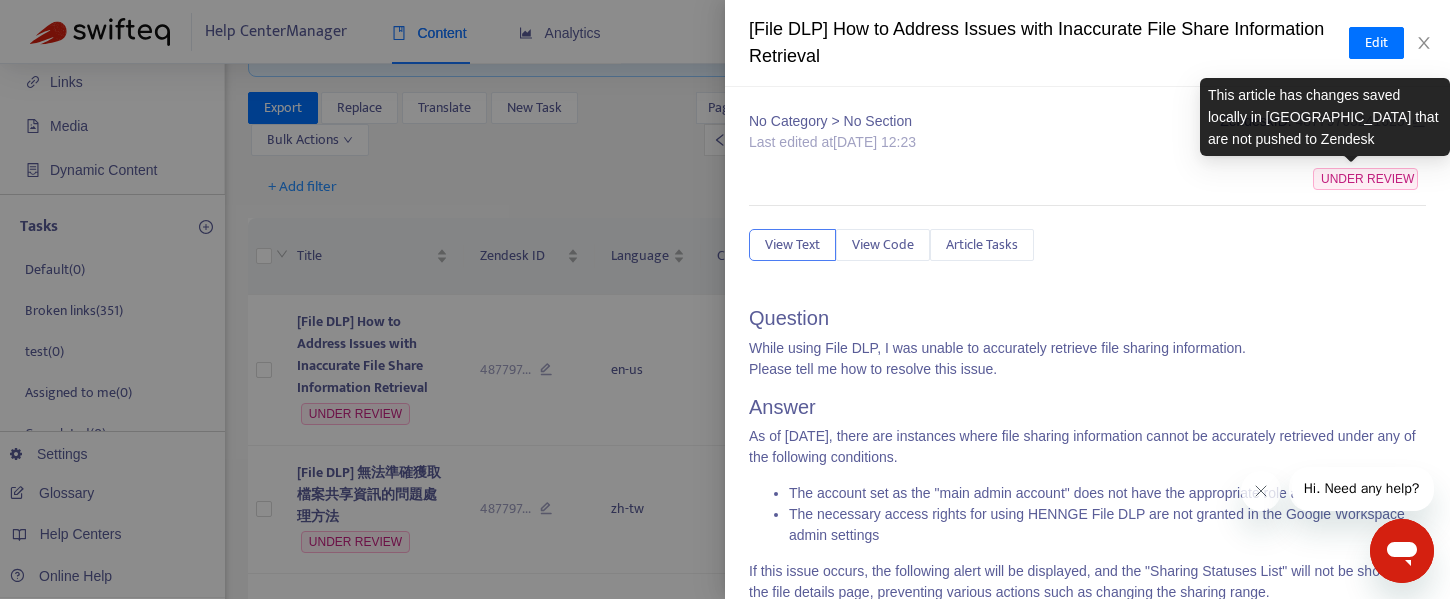 click on "UNDER REVIEW" at bounding box center (1365, 179) 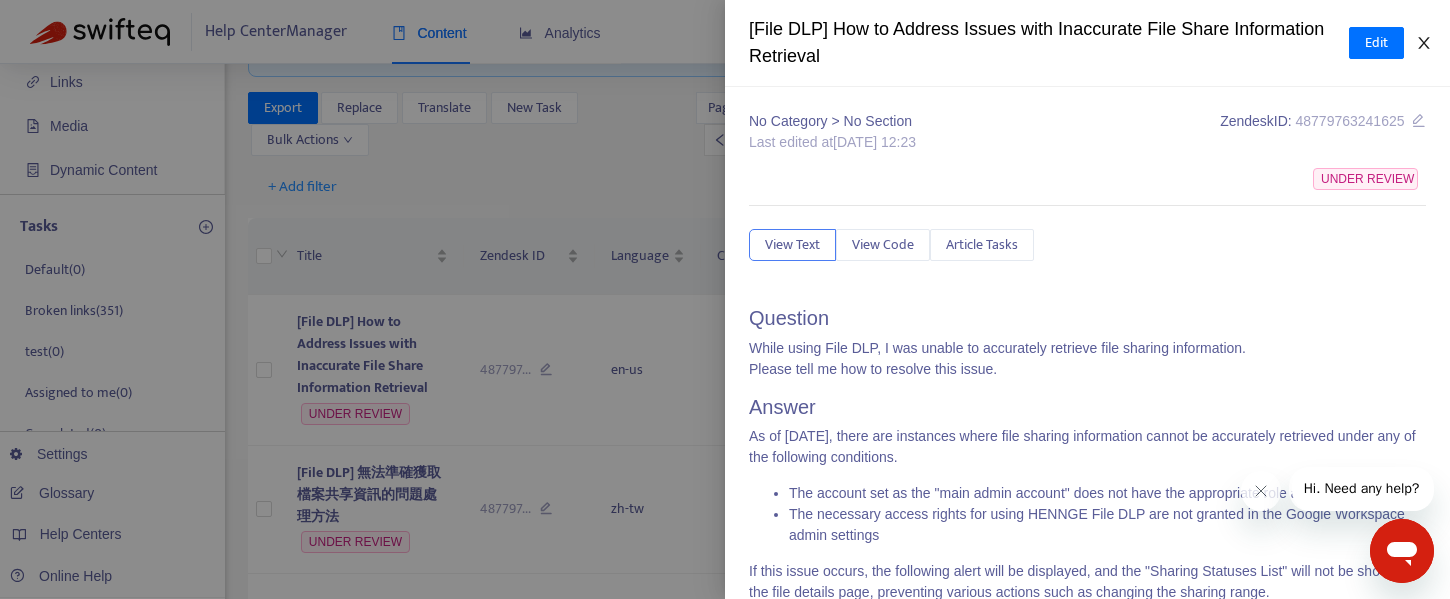 click 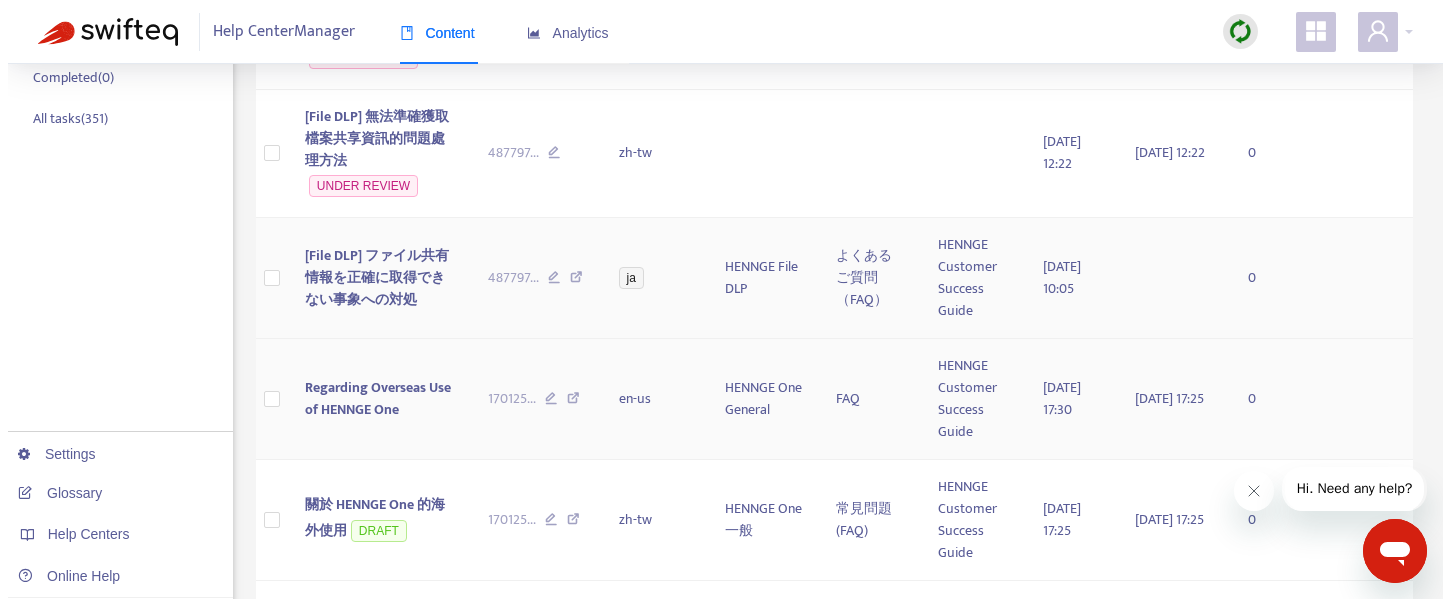scroll, scrollTop: 425, scrollLeft: 0, axis: vertical 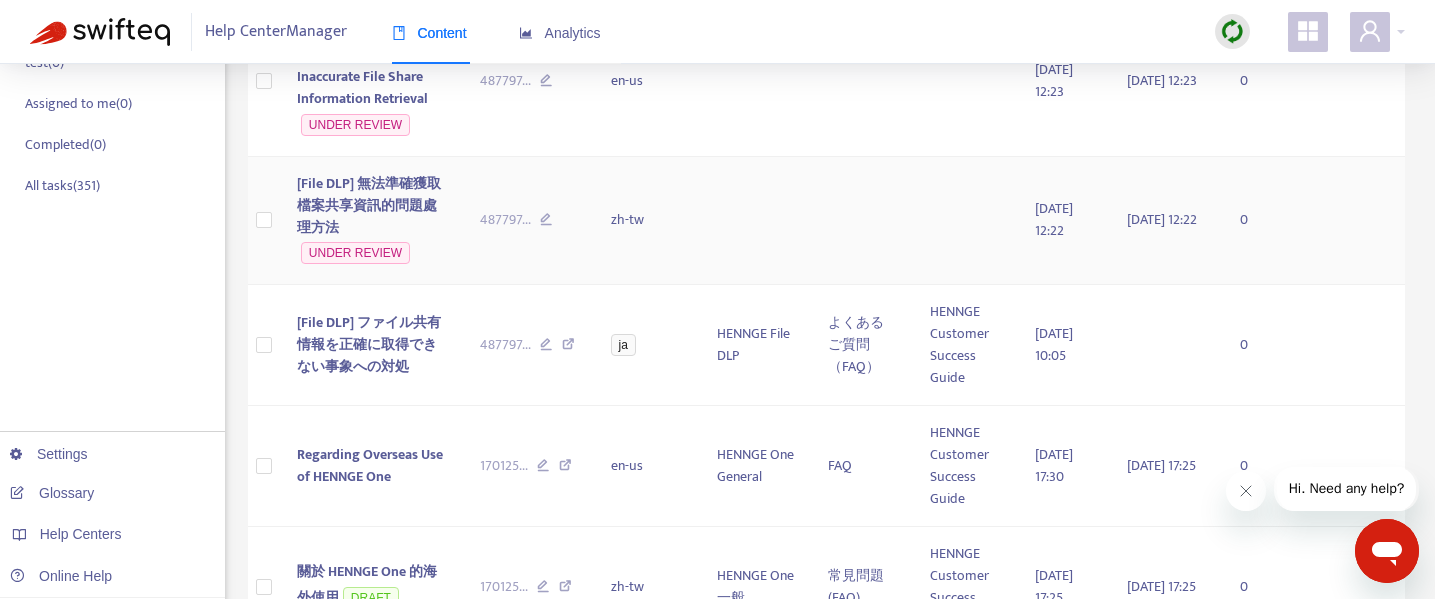 click on "[File DLP] 無法準確獲取檔案共享資訊的問題處理方法" at bounding box center (369, 205) 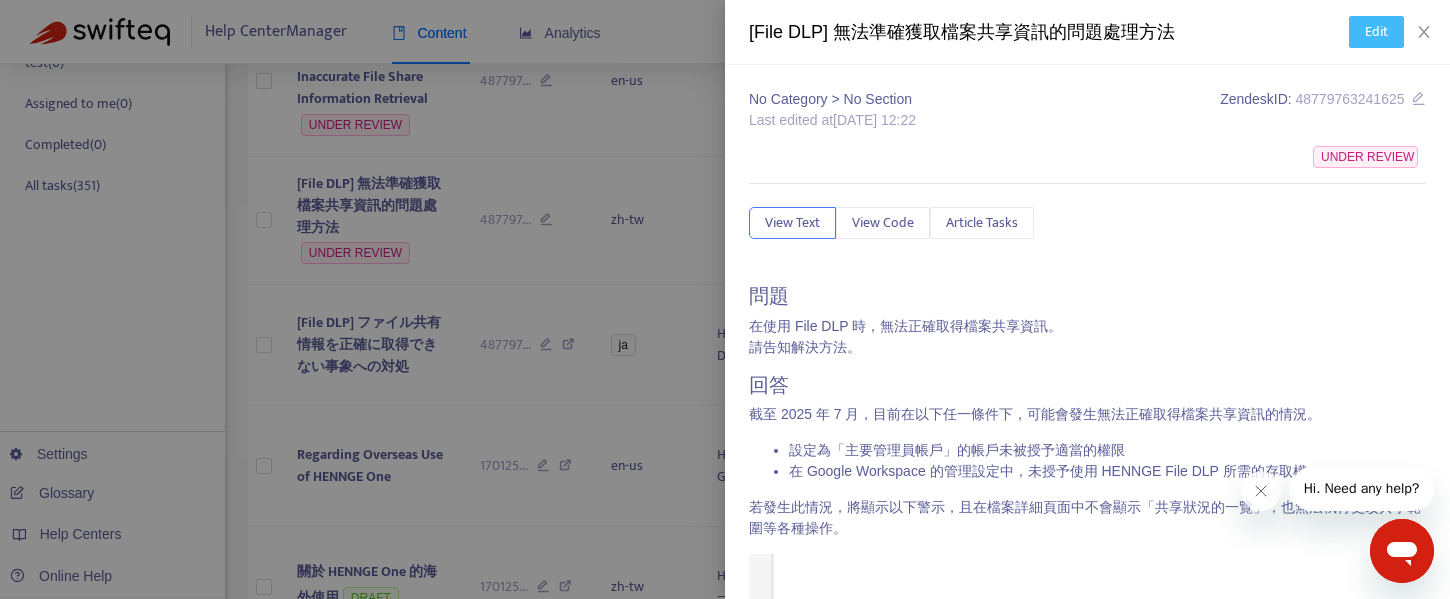 click on "Edit" at bounding box center [1376, 32] 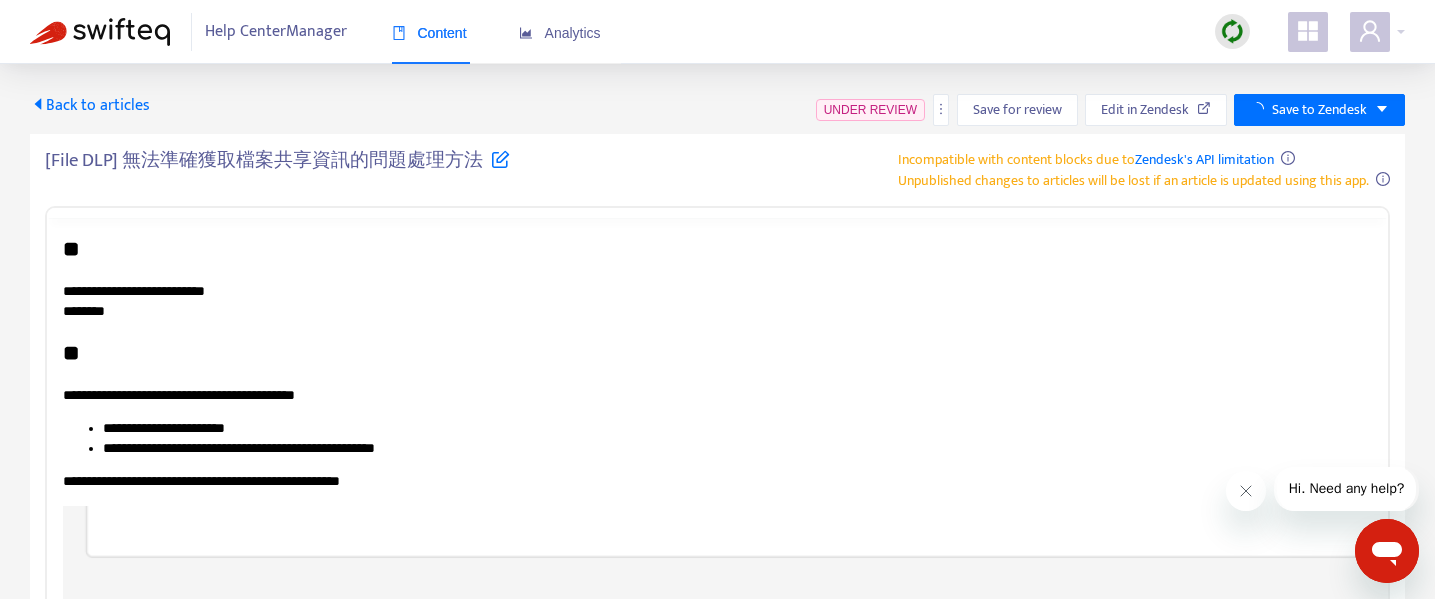 scroll, scrollTop: 0, scrollLeft: 0, axis: both 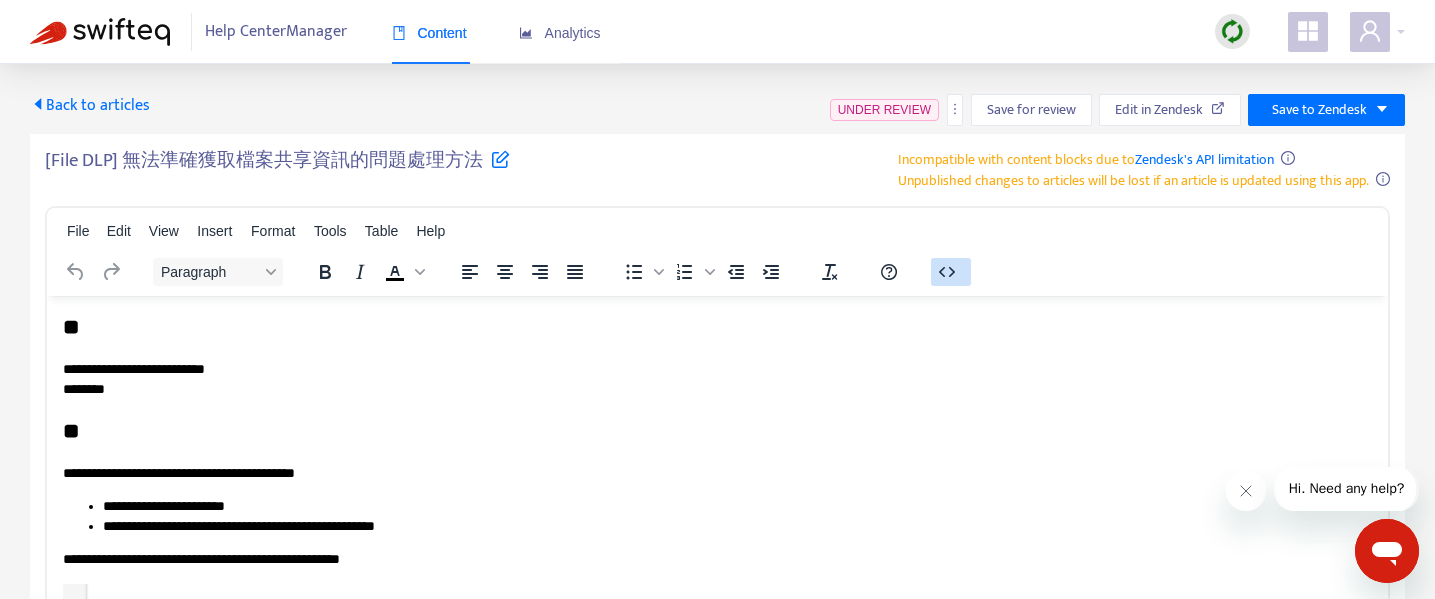 click 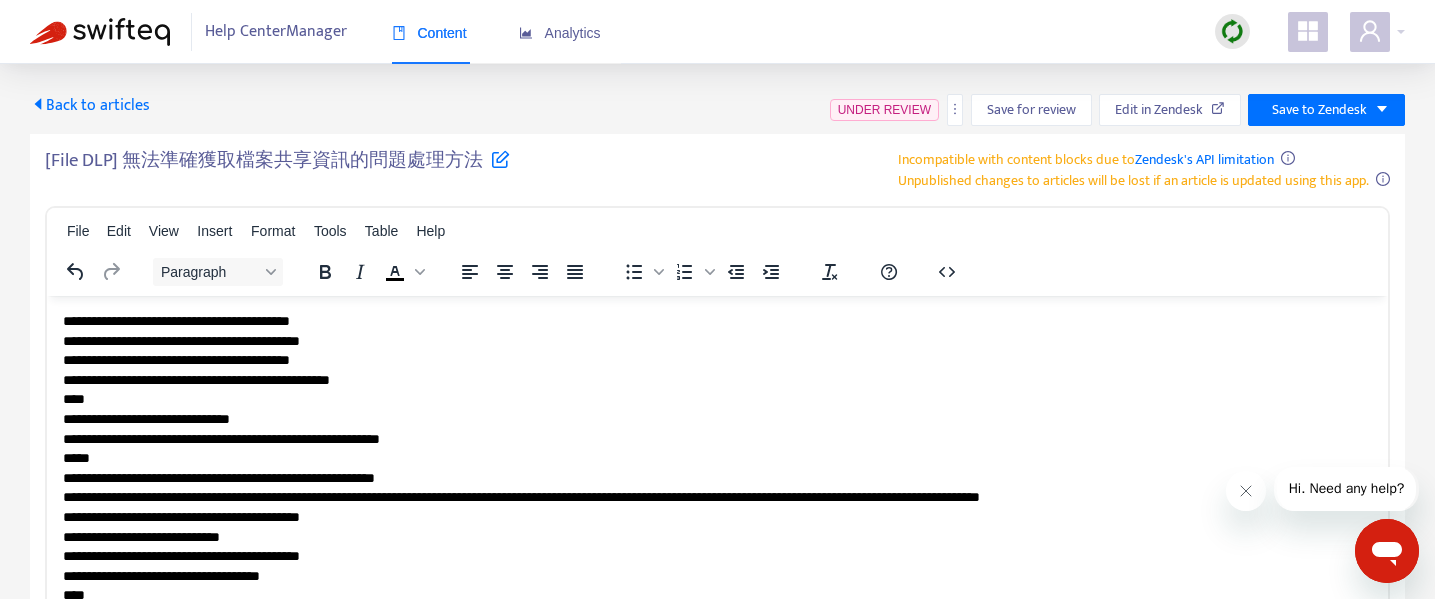 click on "**********" at bounding box center [717, 585] 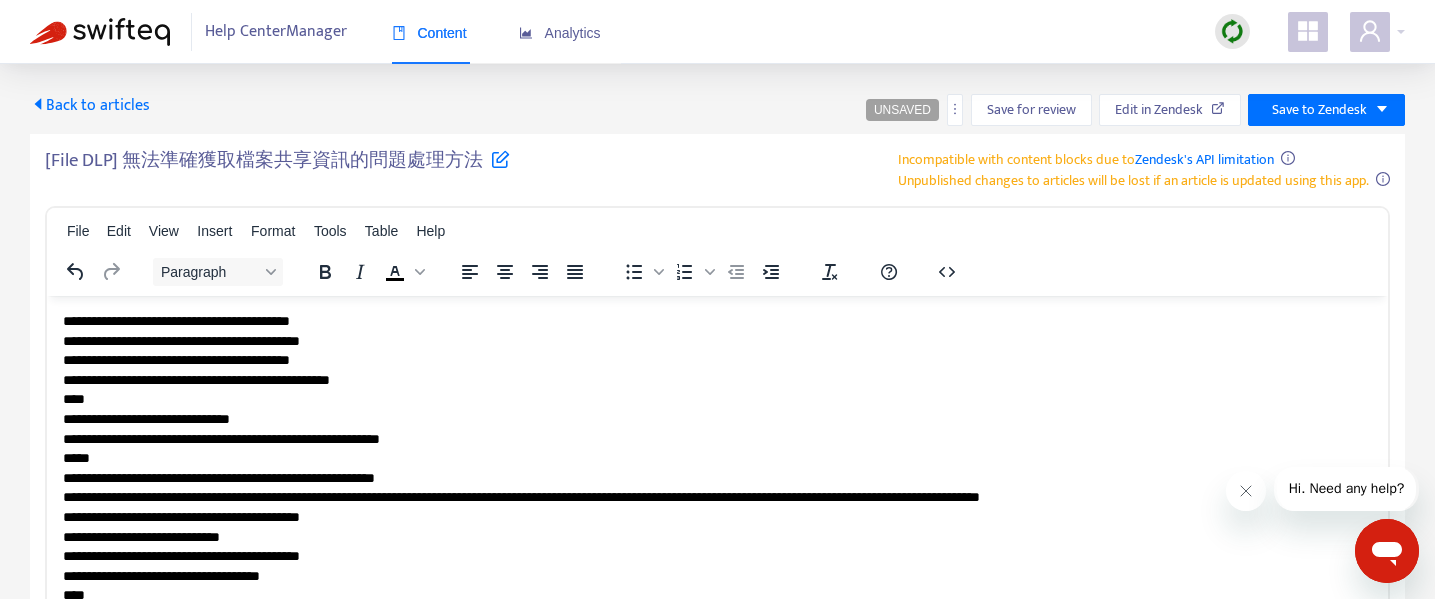 click on "[File DLP] 無法準確獲取檔案共享資訊的問題處理方法" at bounding box center [277, 166] 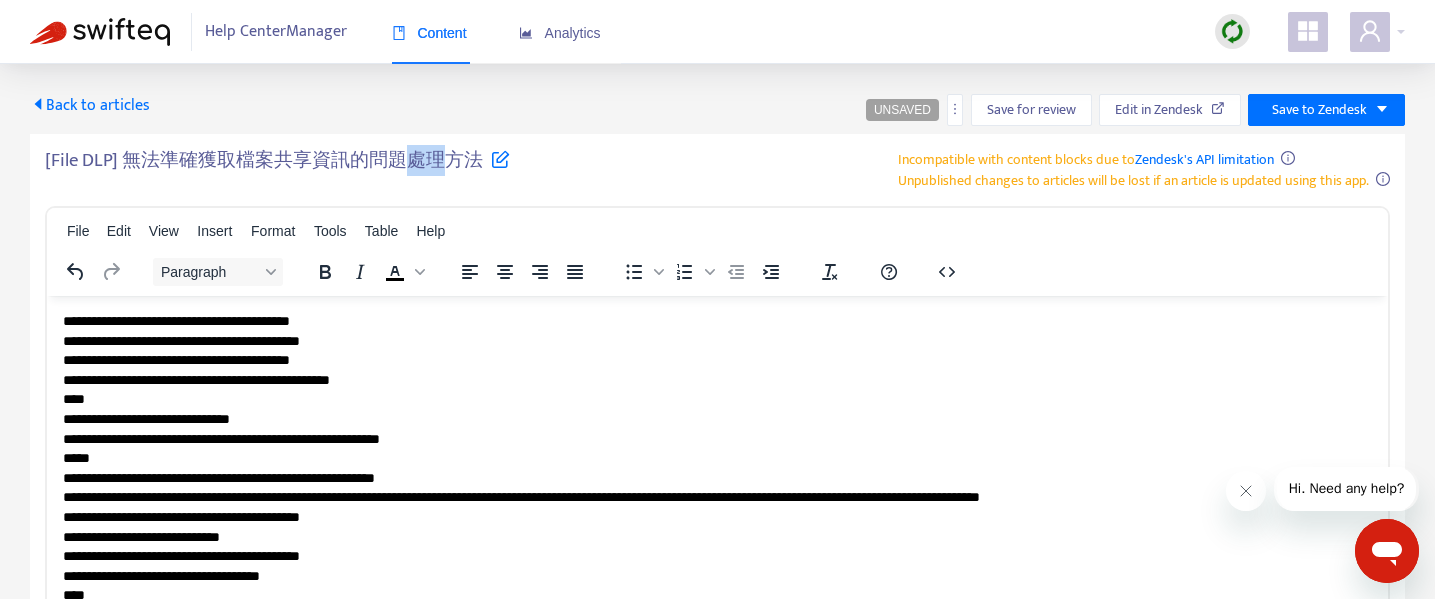click on "[File DLP] 無法準確獲取檔案共享資訊的問題處理方法" at bounding box center (277, 166) 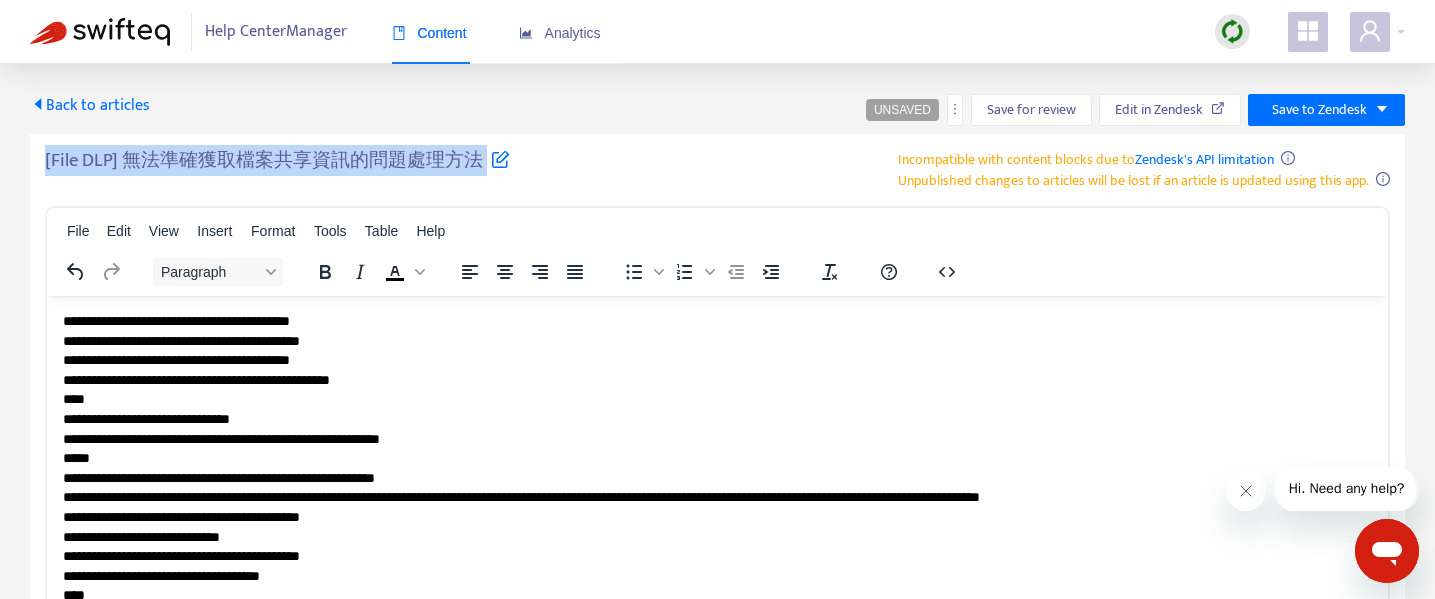 click on "[File DLP] 無法準確獲取檔案共享資訊的問題處理方法" at bounding box center (277, 166) 